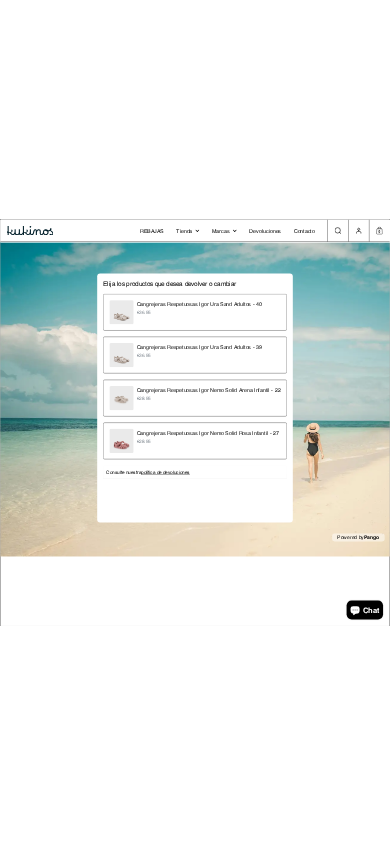 scroll, scrollTop: 0, scrollLeft: 0, axis: both 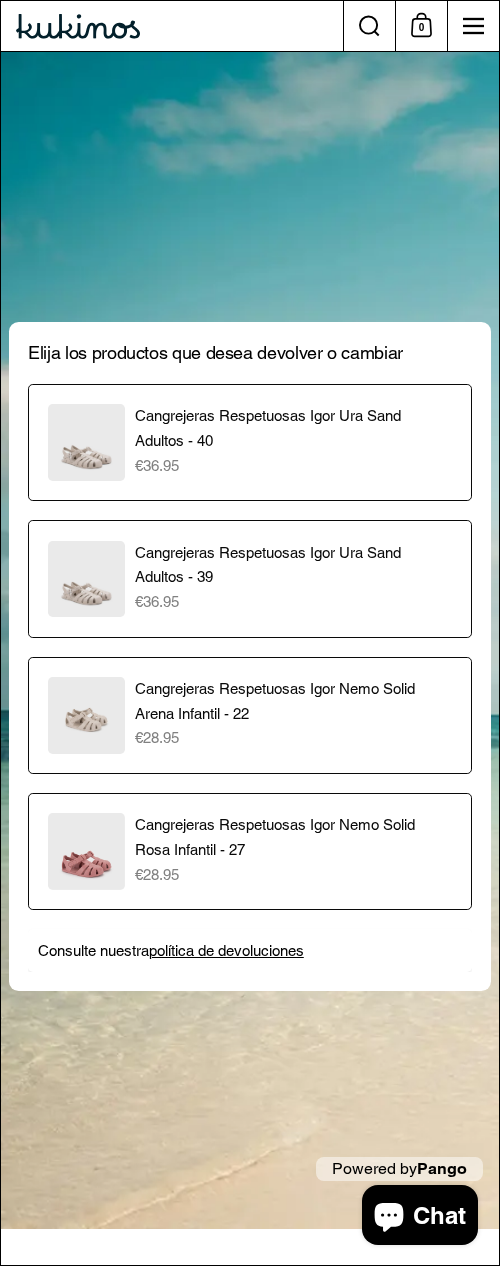 click on "€36.95" at bounding box center [293, 465] 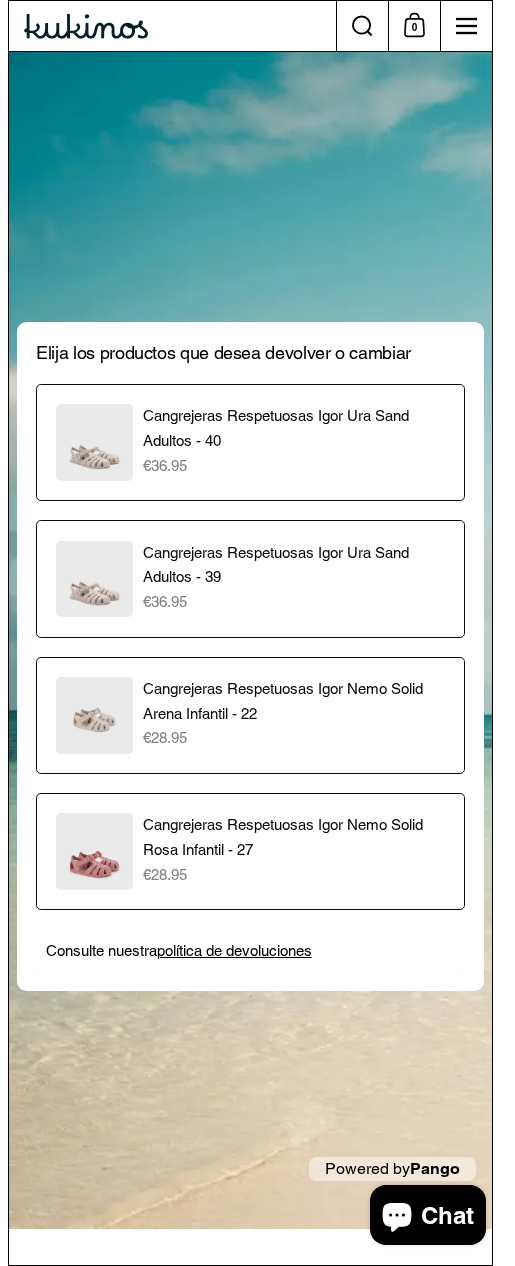 scroll, scrollTop: 0, scrollLeft: 0, axis: both 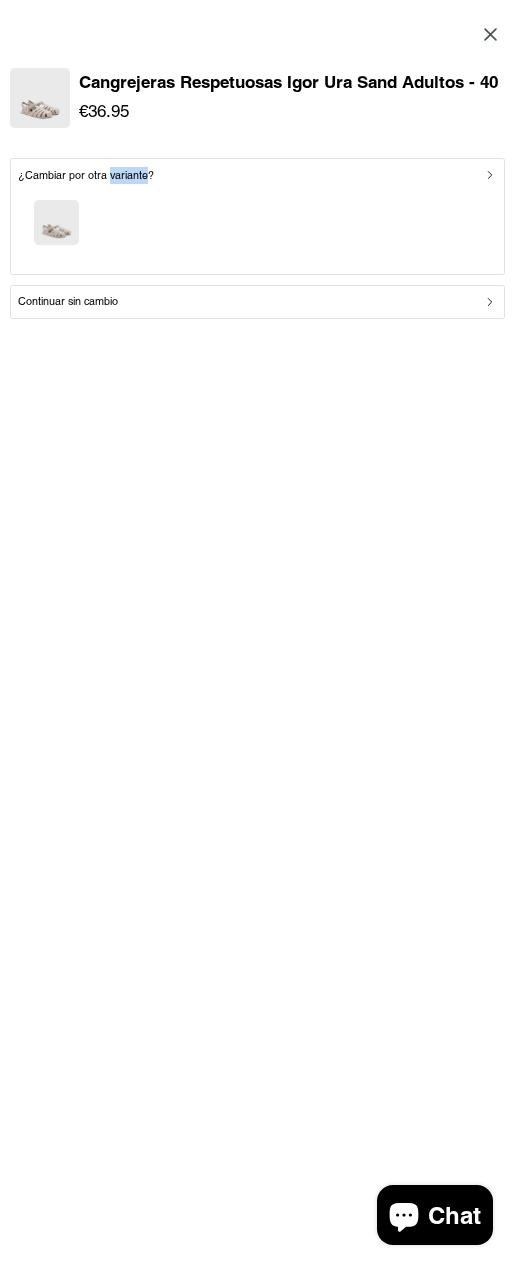 click at bounding box center [257, 225] 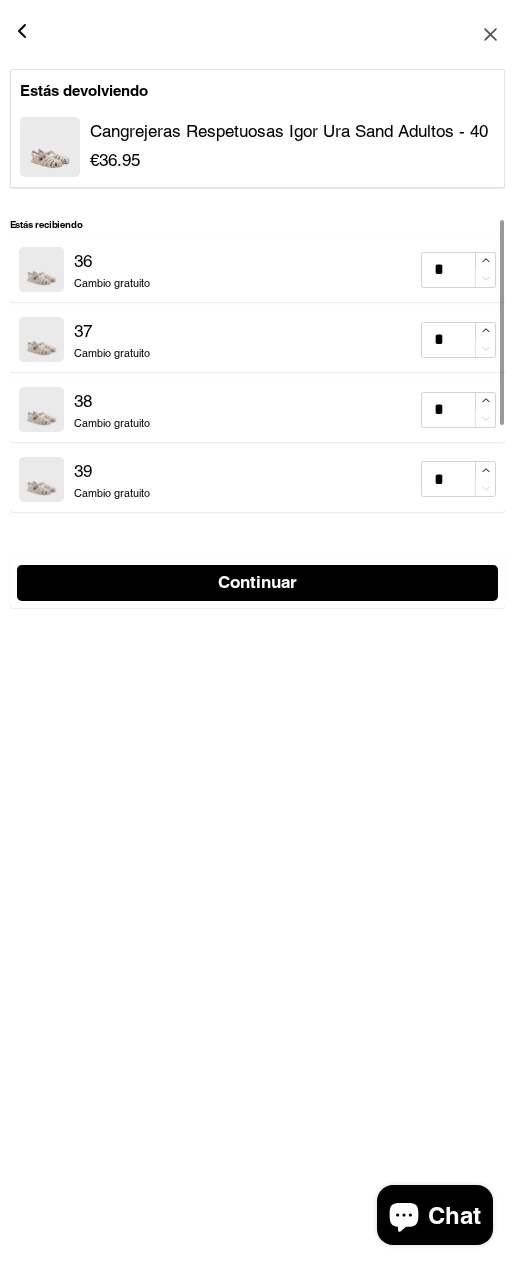 click 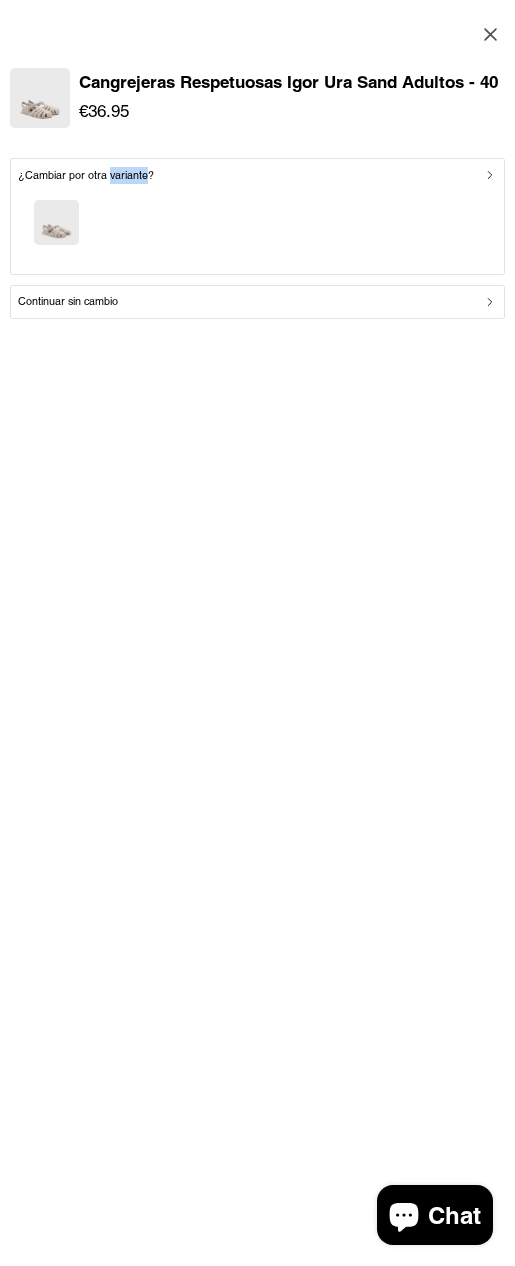 type 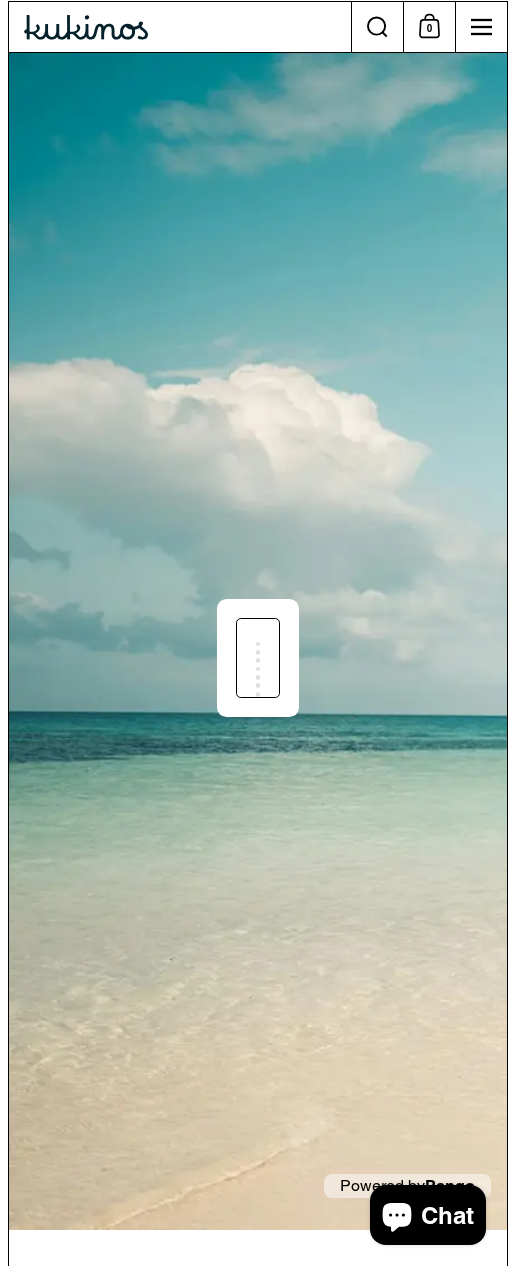 scroll, scrollTop: 0, scrollLeft: 0, axis: both 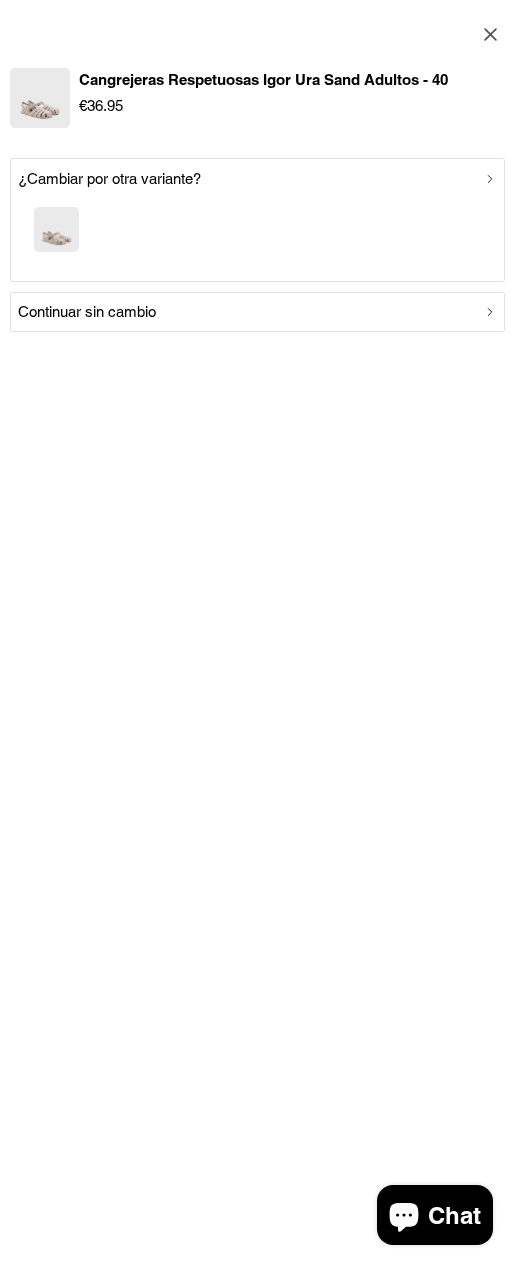 type 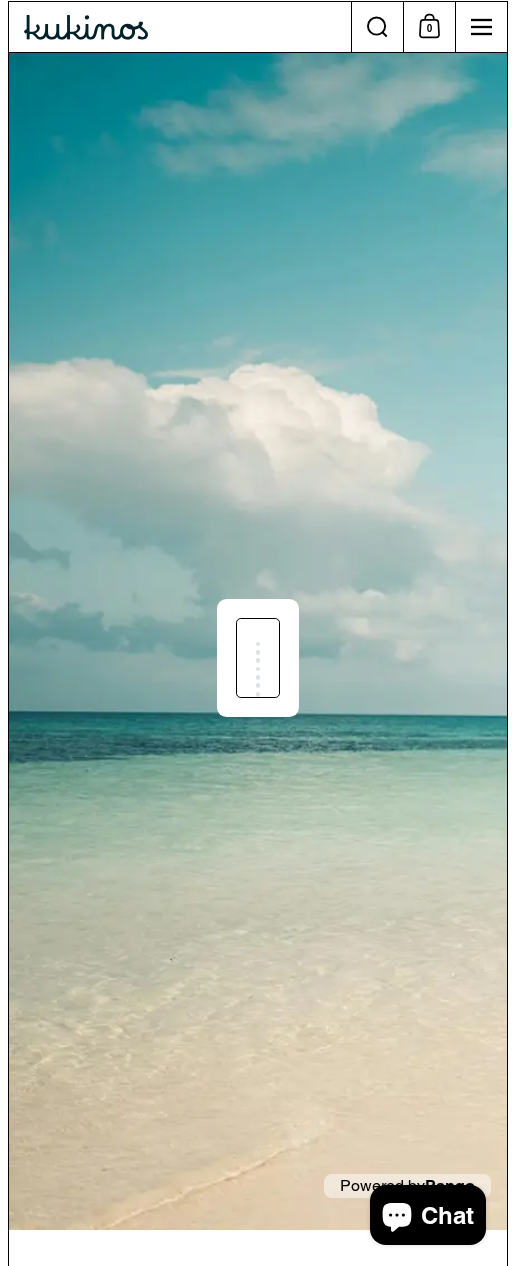 scroll, scrollTop: 0, scrollLeft: 0, axis: both 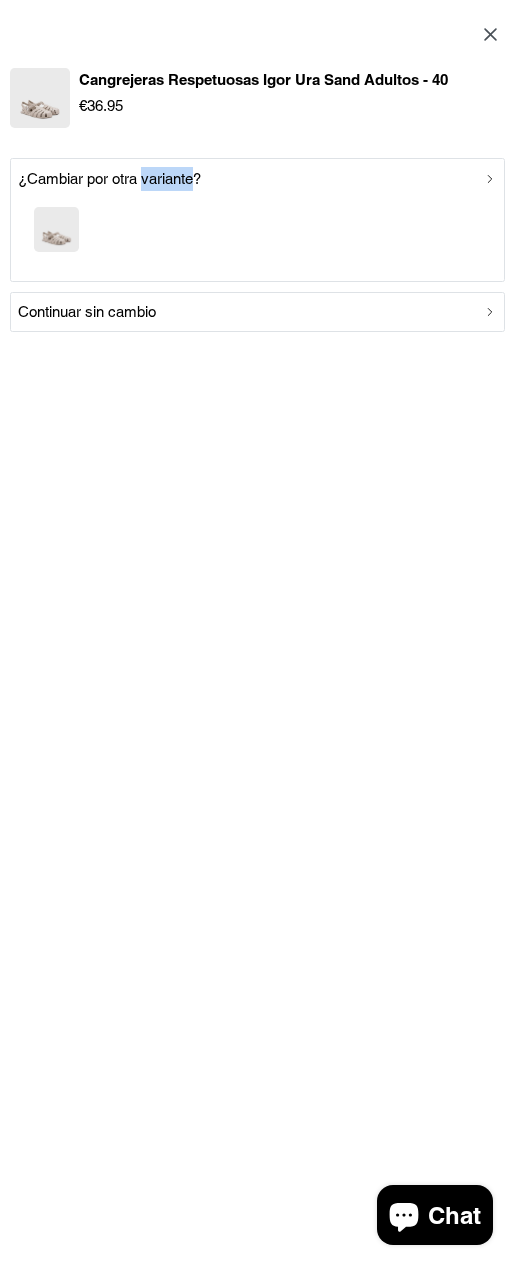 drag, startPoint x: 219, startPoint y: 177, endPoint x: 206, endPoint y: 174, distance: 13.341664 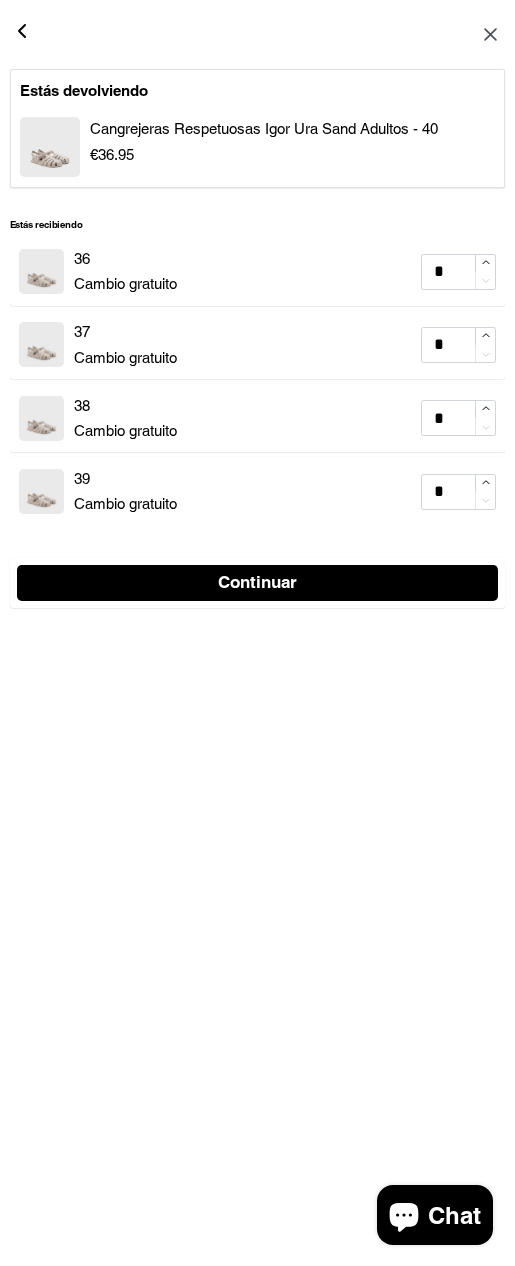 click 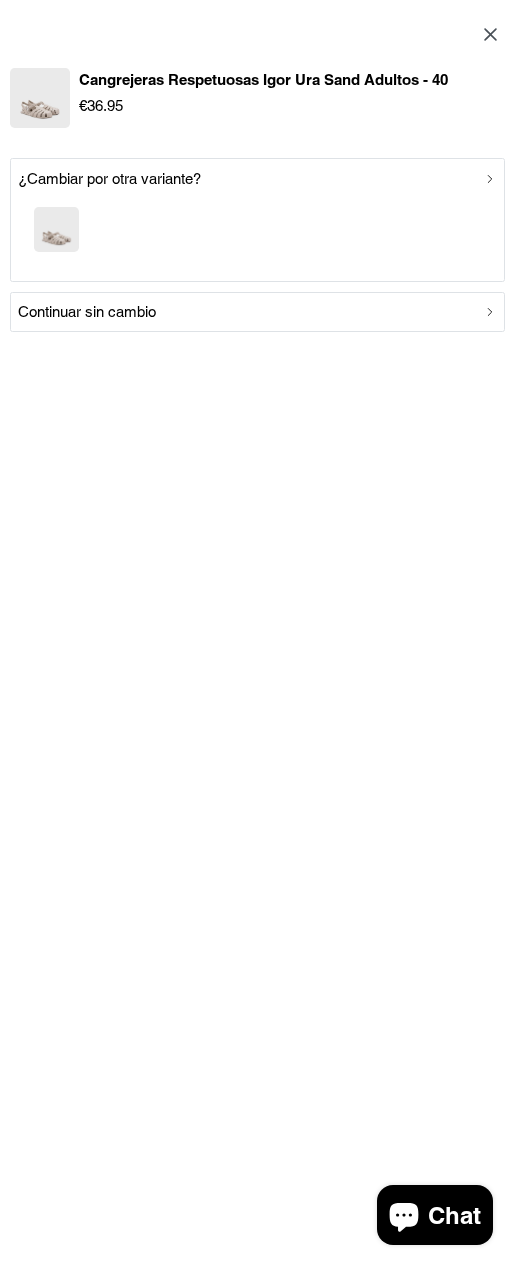 click on "Continuar sin cambio" at bounding box center (87, 312) 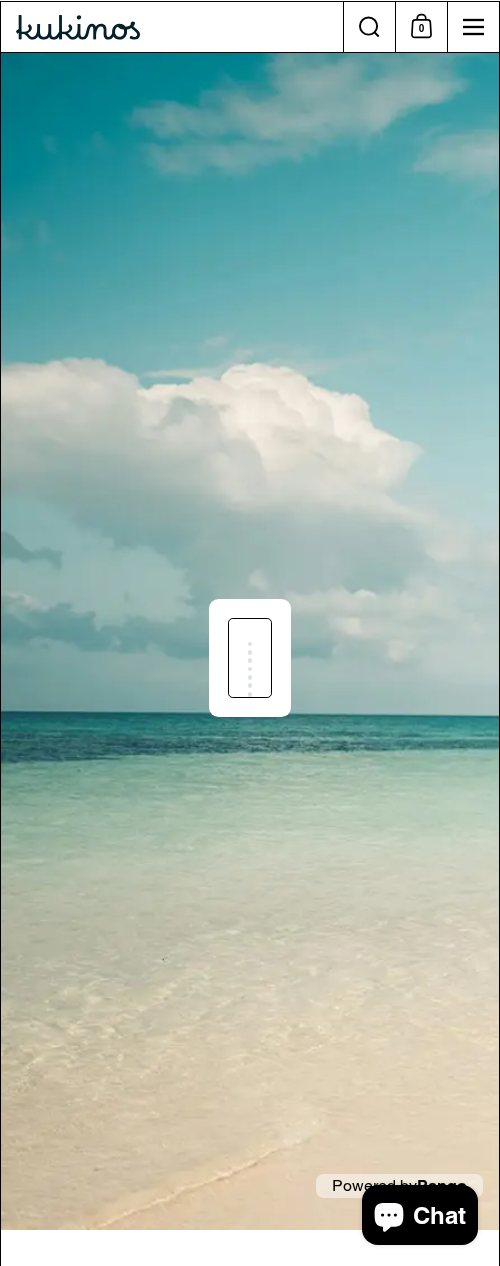 scroll, scrollTop: 0, scrollLeft: 0, axis: both 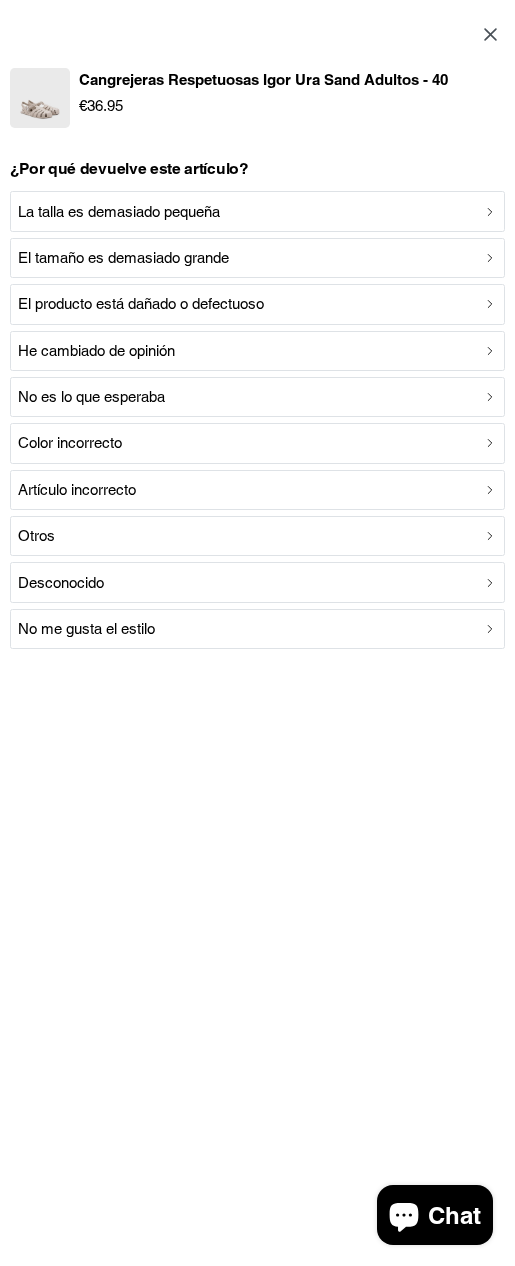 click on "La talla es demasiado pequeña" at bounding box center [257, 212] 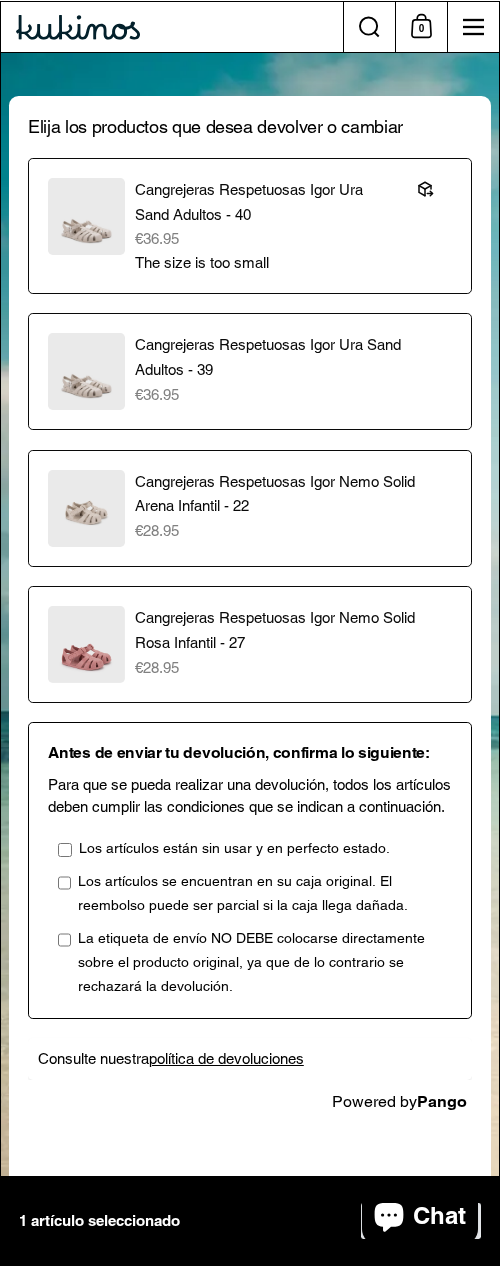 scroll, scrollTop: 1, scrollLeft: 0, axis: vertical 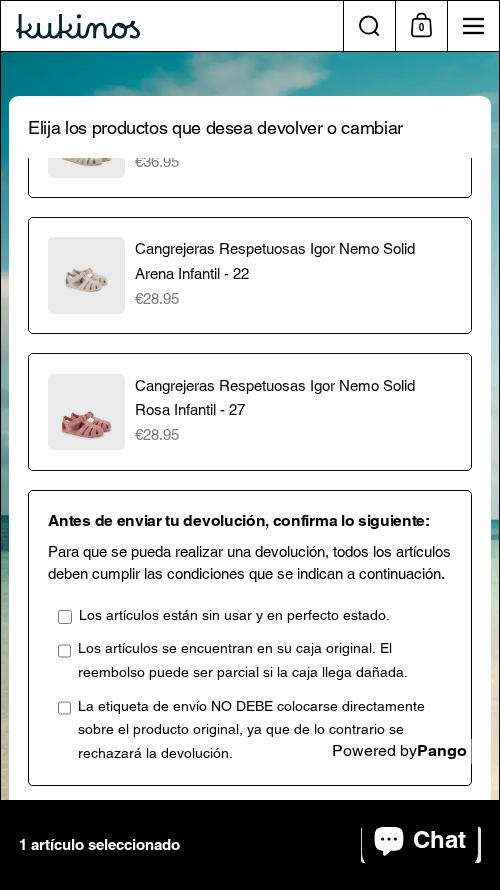 click on "Cangrejeras Respetuosas Igor Ura Sand Adultos - 40 €36.95 The size is too small Cangrejeras Respetuosas Igor Ura Sand Adultos - 39 €36.95 Cangrejeras Respetuosas Igor Nemo Solid Arena Infantil - 22 €28.95 Cangrejeras Respetuosas Igor Nemo Solid Rosa Infantil - 27 €28.95 Antes de enviar tu devolución, confirma lo siguiente: Para que se pueda realizar una devolución, todos los artículos deben cumplir las condiciones que se indican a continuación. Los artículos están sin usar y en perfecto estado. Los artículos se encuentran en su caja original. El reembolso puede ser parcial si la caja llega dañada. La etiqueta de envío NO DEBE colocarse directamente sobre el producto original, ya que de lo contrario se rechazará la devolución. Consulte nuestra política de devoluciones" at bounding box center (250, 386) 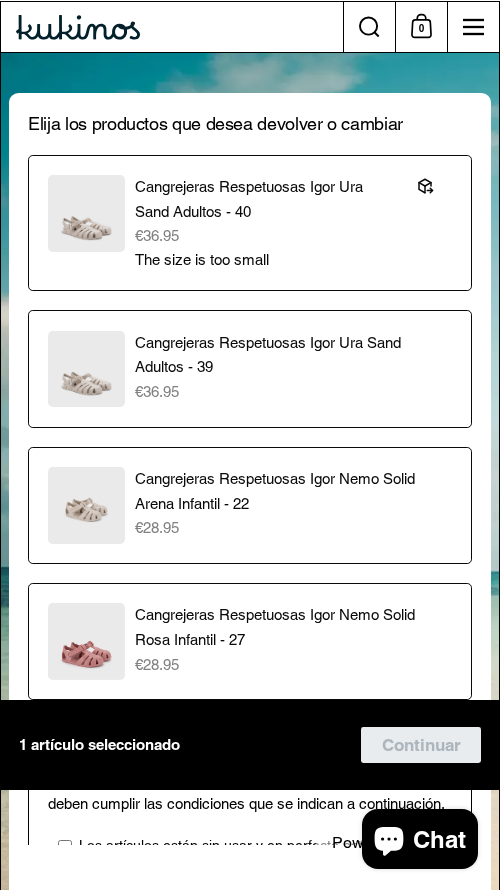 scroll, scrollTop: 1, scrollLeft: 0, axis: vertical 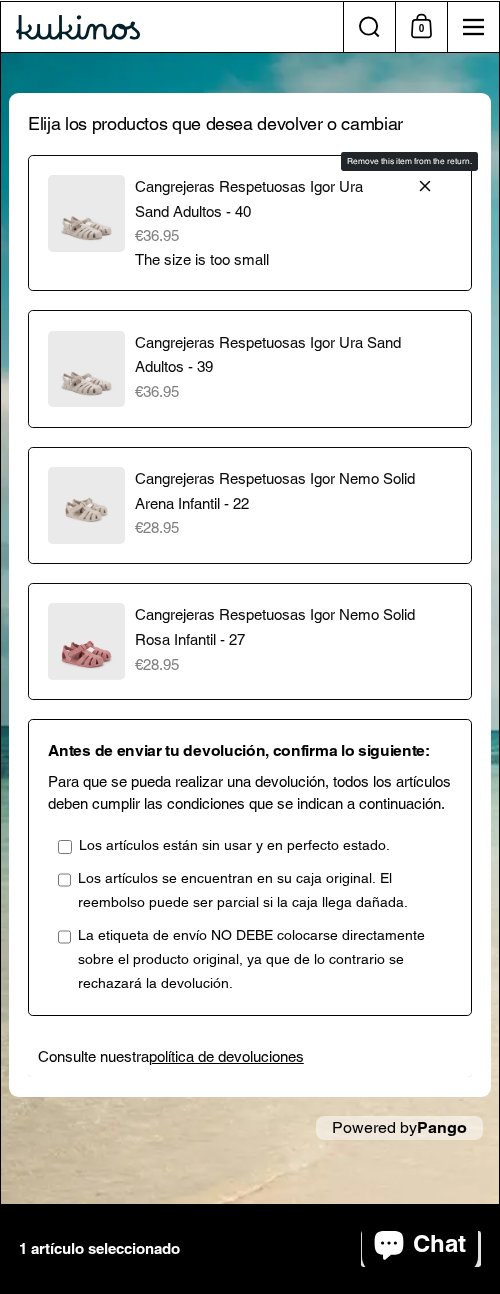 click 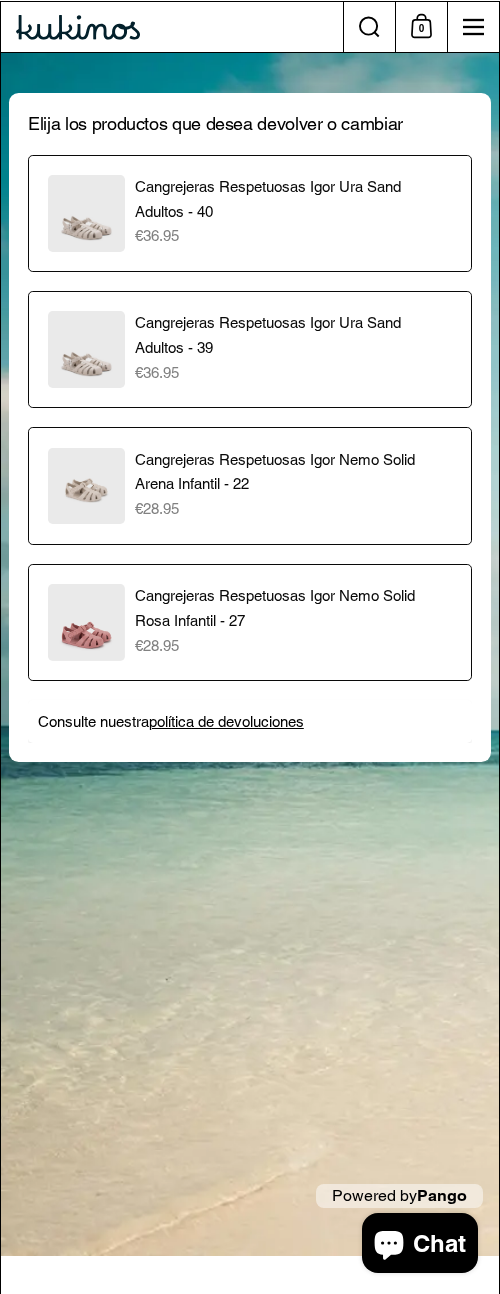 click on "€36.95" at bounding box center [293, 235] 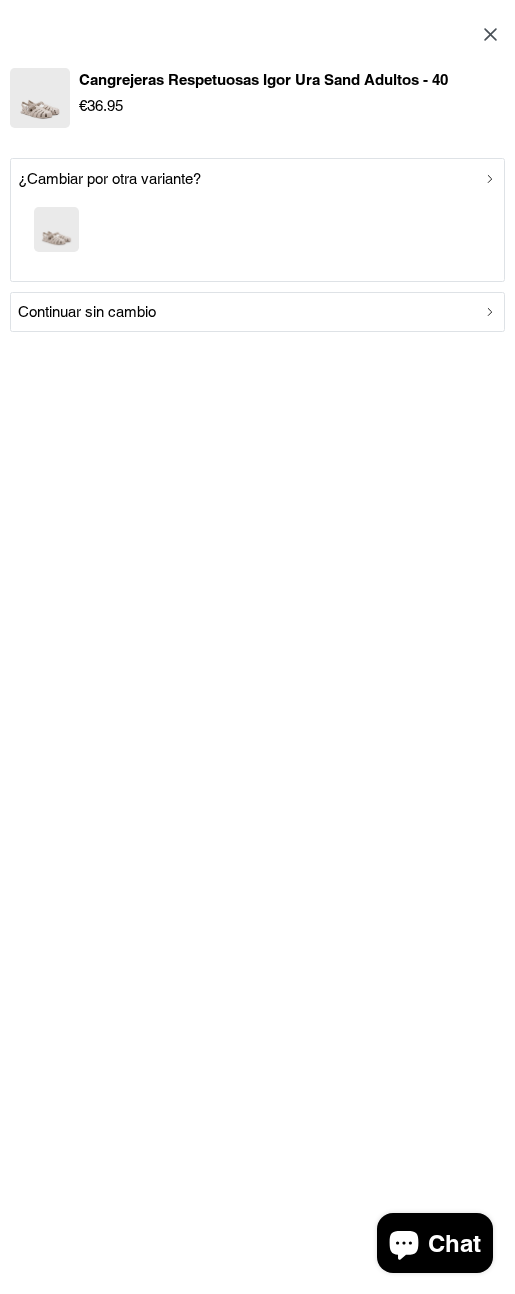 click on "Continuar sin cambio" at bounding box center (257, 312) 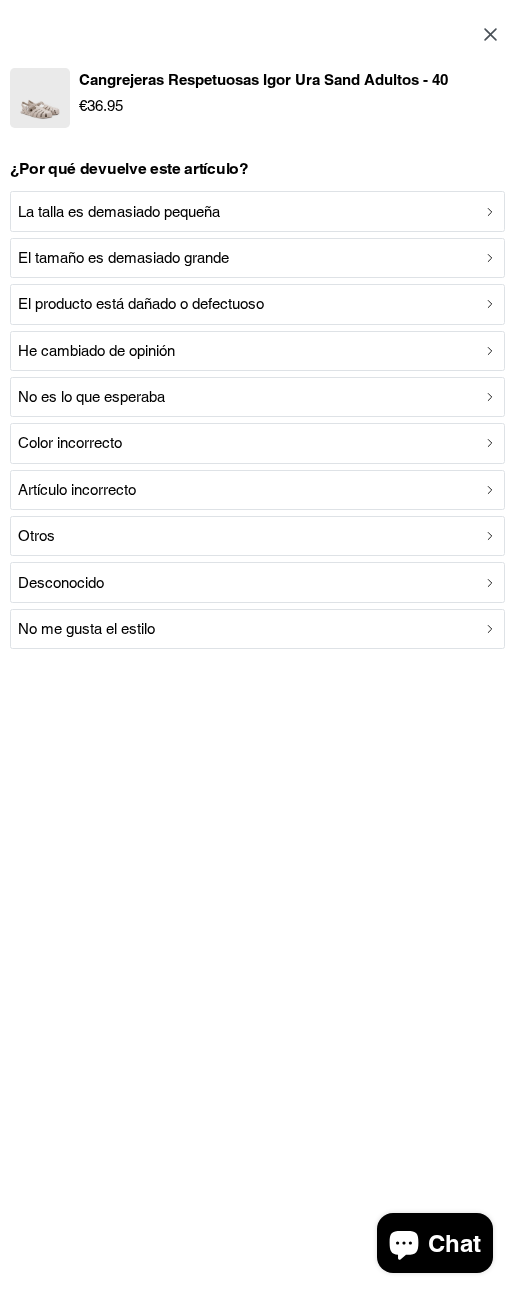 click 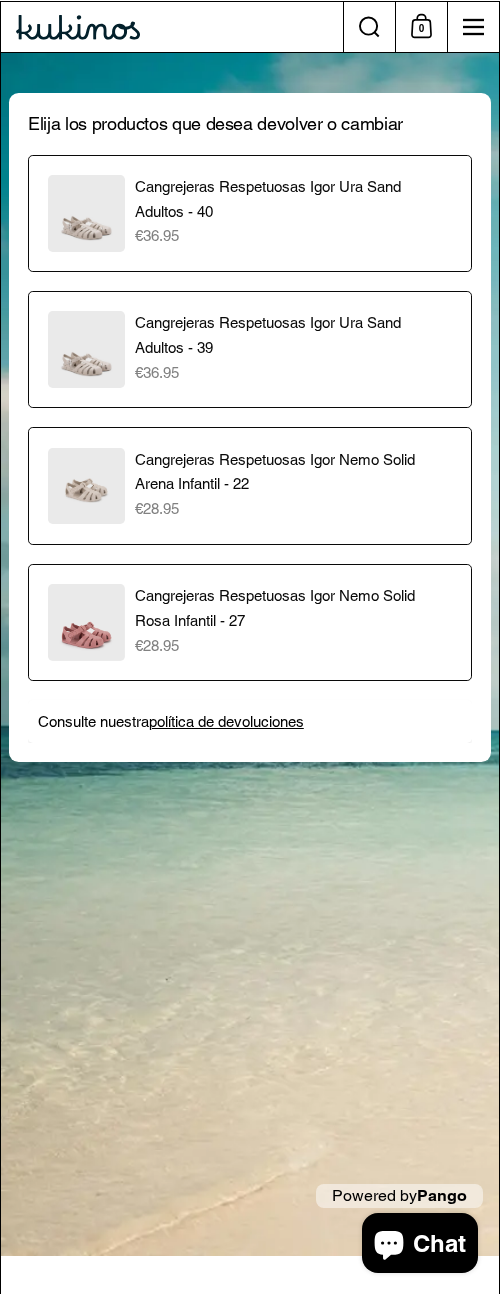 click on "Cangrejeras Respetuosas Igor Ura Sand Adultos - 40" at bounding box center (293, 200) 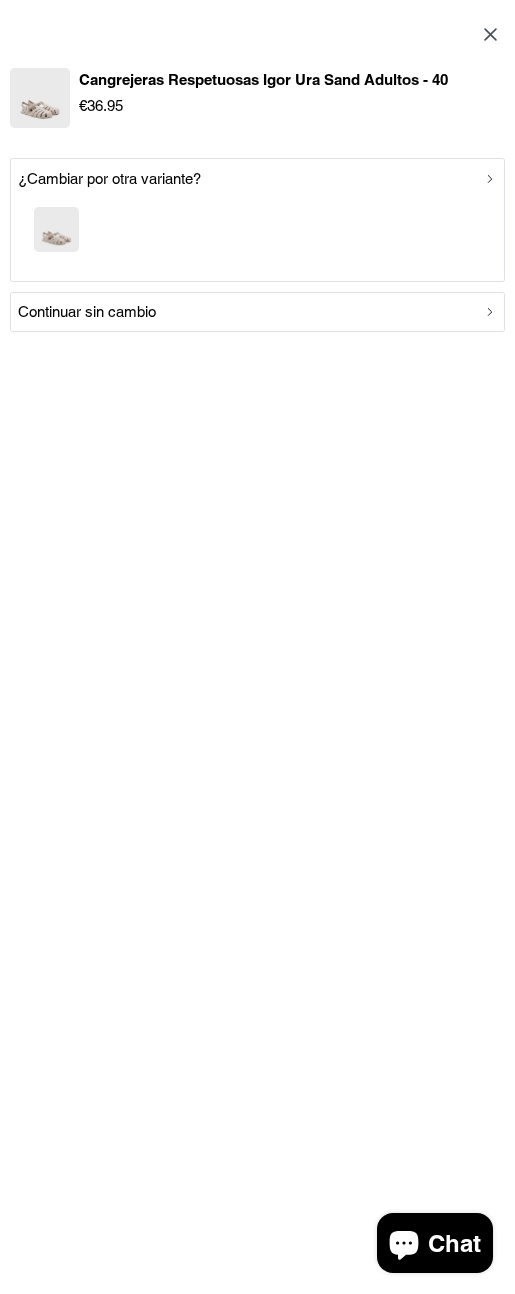 click at bounding box center (257, 232) 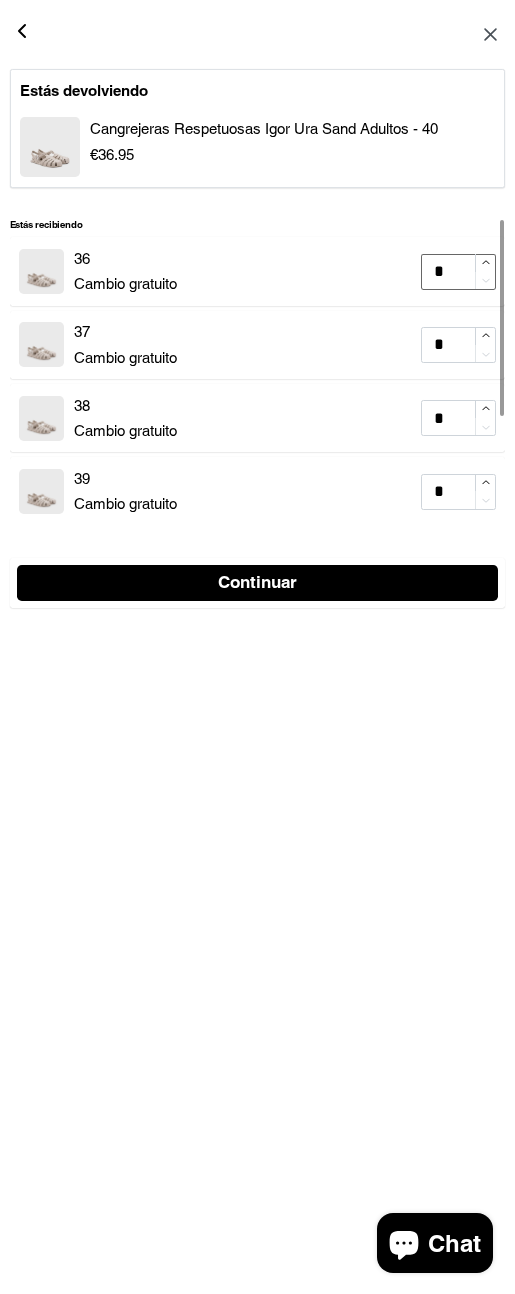 type on "*" 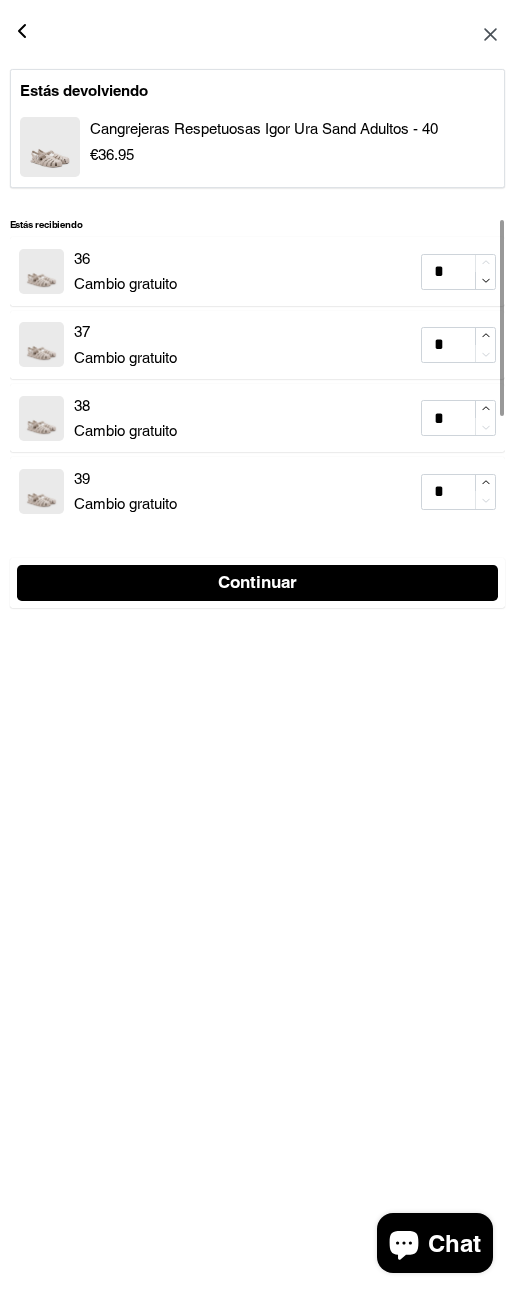 click on "Continuar" at bounding box center [257, 583] 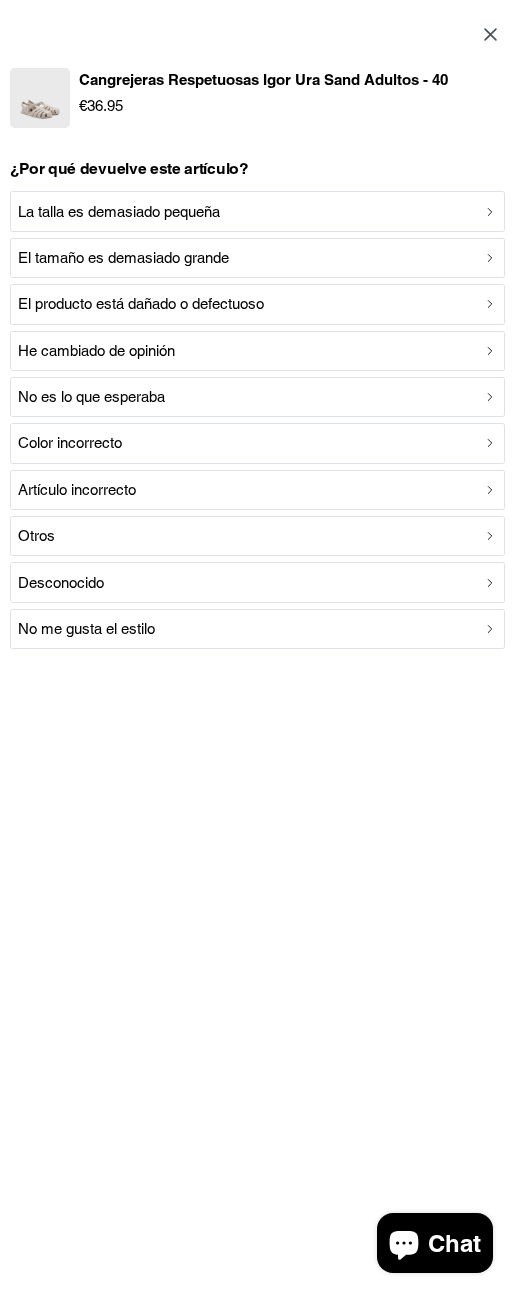 click on "El tamaño es demasiado grande" at bounding box center [123, 258] 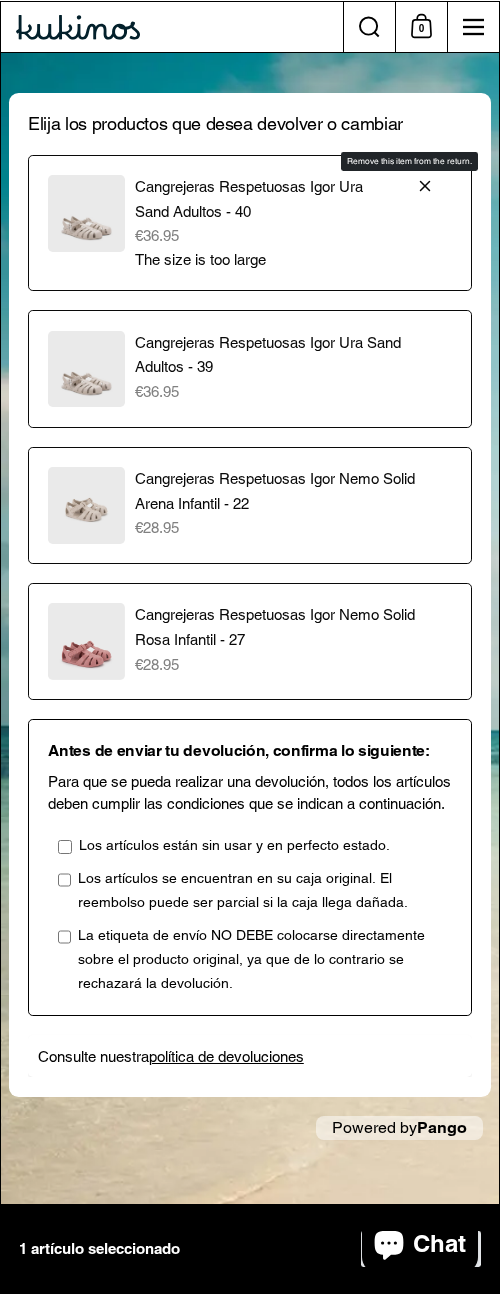click 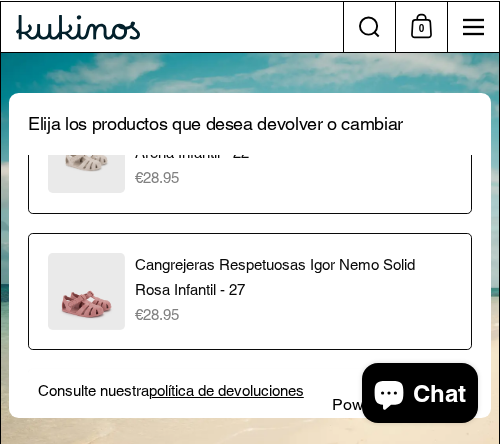 scroll, scrollTop: 344, scrollLeft: 0, axis: vertical 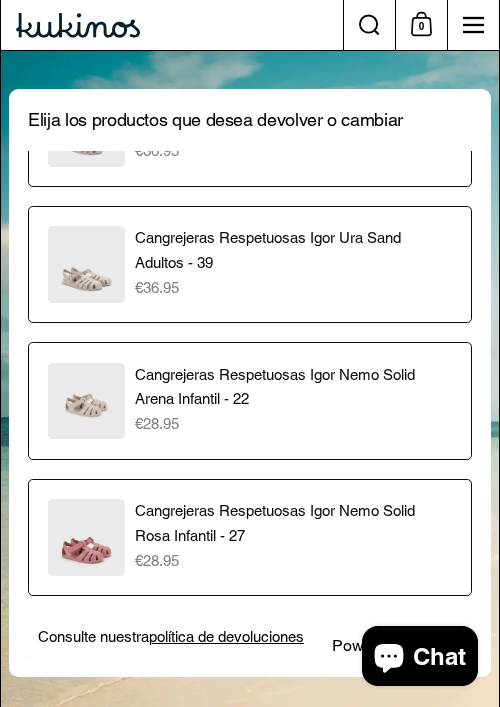 click on "Cangrejeras Respetuosas Igor Nemo Solid Arena Infantil - 22" at bounding box center (293, 388) 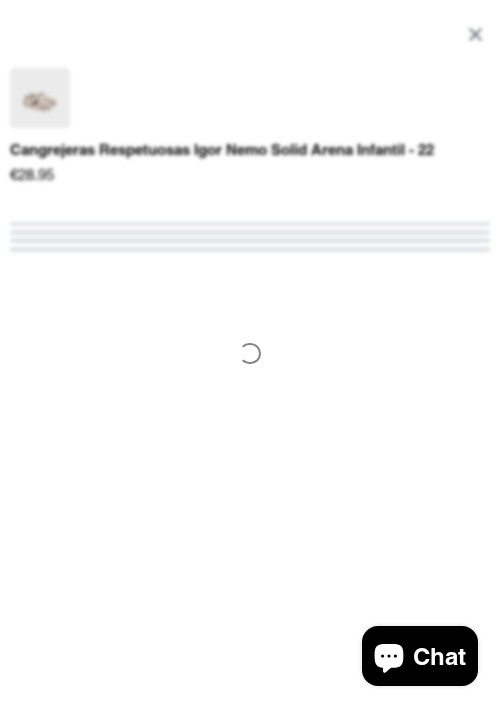 scroll, scrollTop: 0, scrollLeft: 0, axis: both 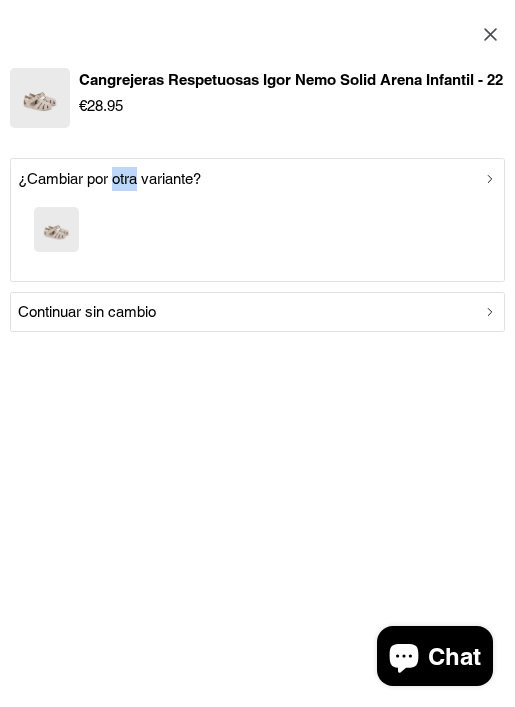 drag, startPoint x: 18, startPoint y: 242, endPoint x: 233, endPoint y: 241, distance: 215.00232 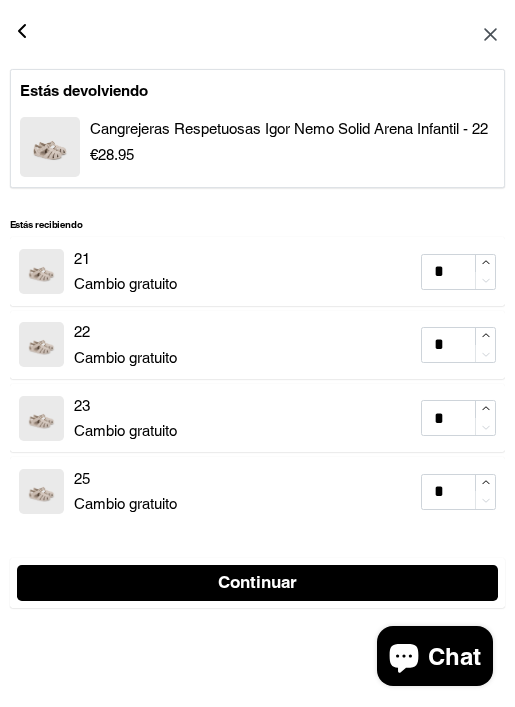 drag, startPoint x: 166, startPoint y: 238, endPoint x: 122, endPoint y: 238, distance: 44 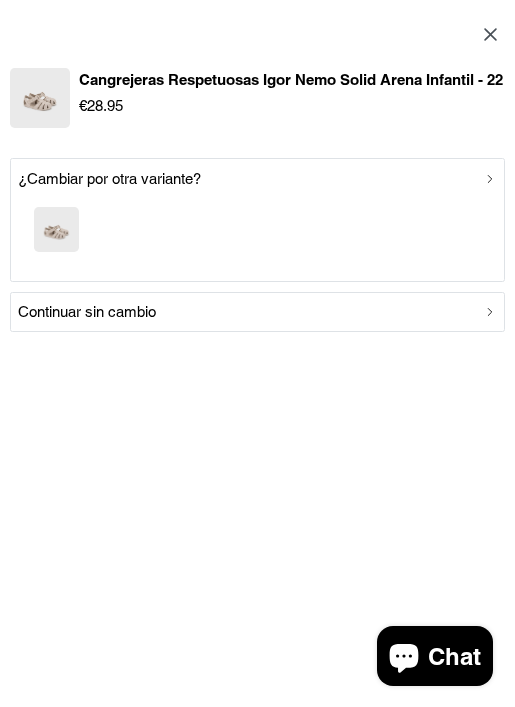 click 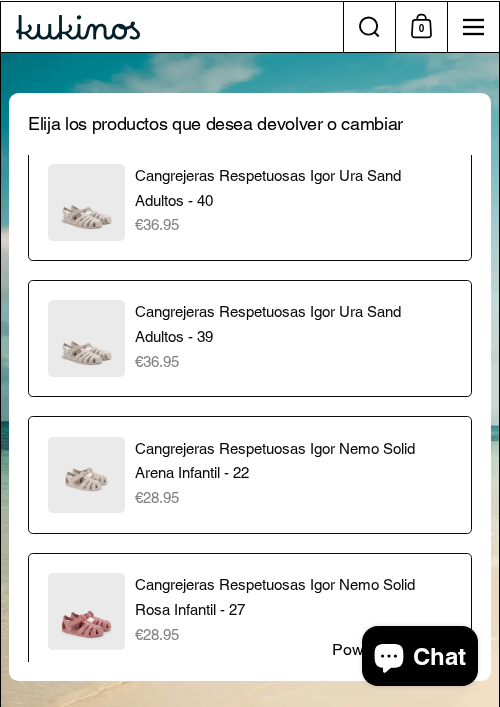 scroll, scrollTop: 0, scrollLeft: 0, axis: both 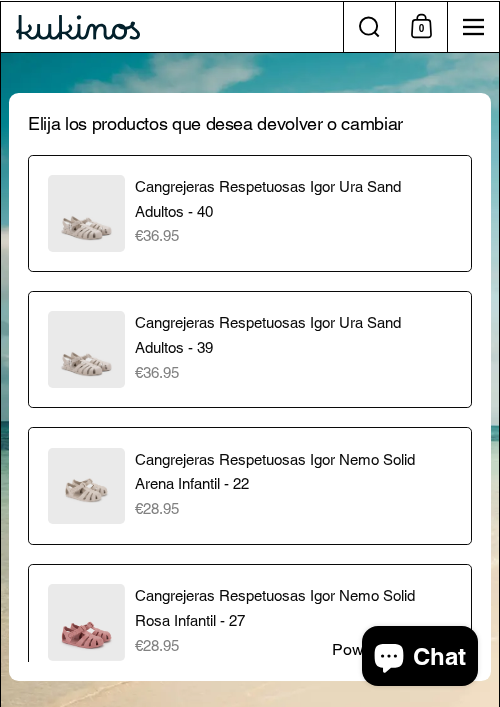 click on "Cangrejeras Respetuosas Igor Nemo Solid Arena Infantil - 22 €28.95" at bounding box center (293, 484) 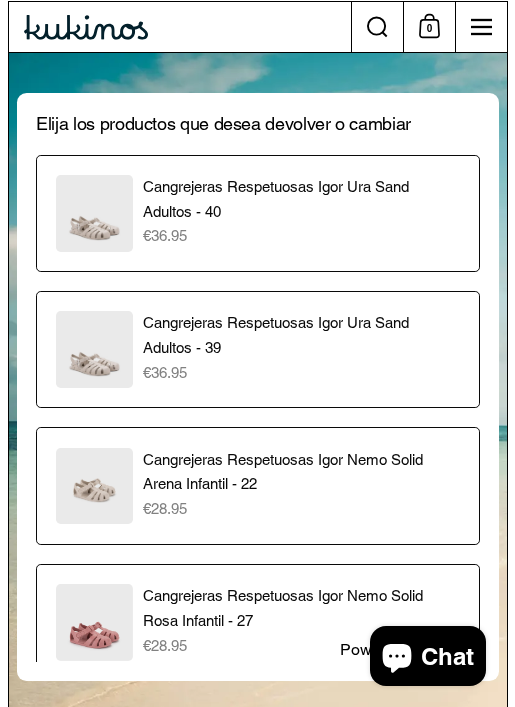 scroll, scrollTop: 6, scrollLeft: 0, axis: vertical 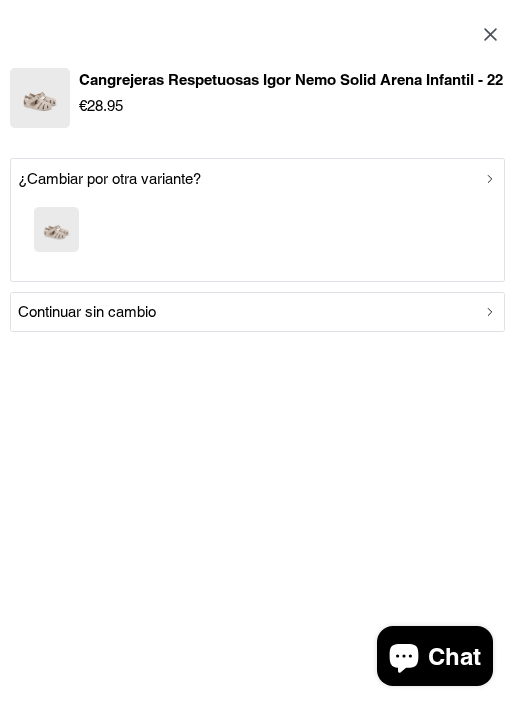 click at bounding box center [257, 232] 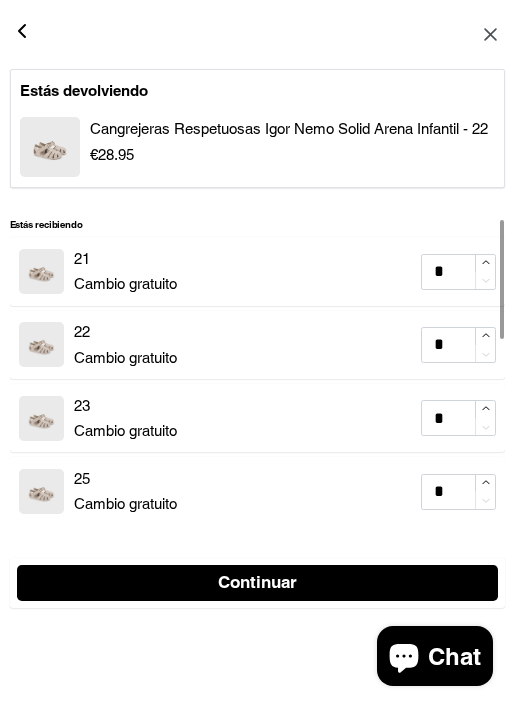 scroll, scrollTop: 3, scrollLeft: 0, axis: vertical 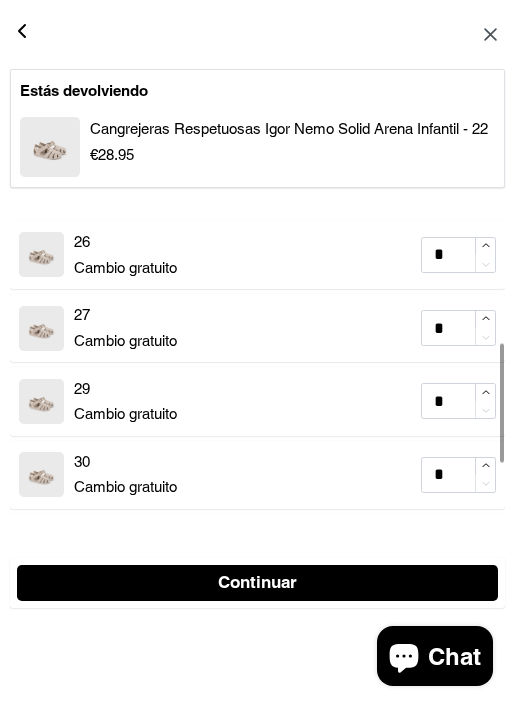 click on "Cambio gratuito" at bounding box center [125, 341] 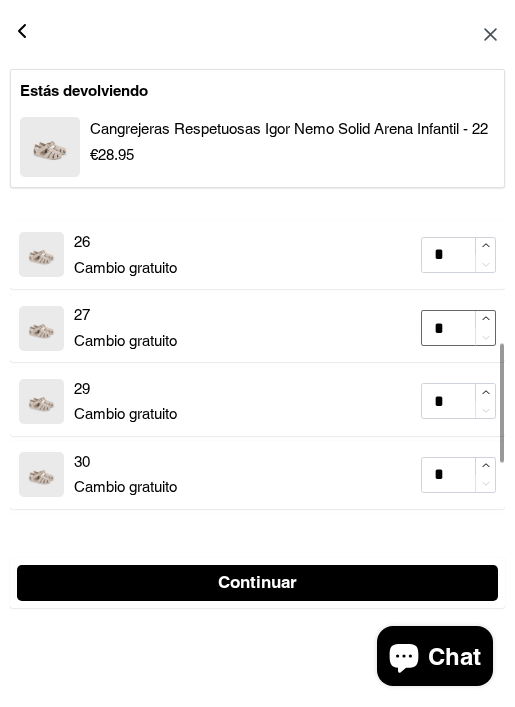 click on "*" at bounding box center [458, 328] 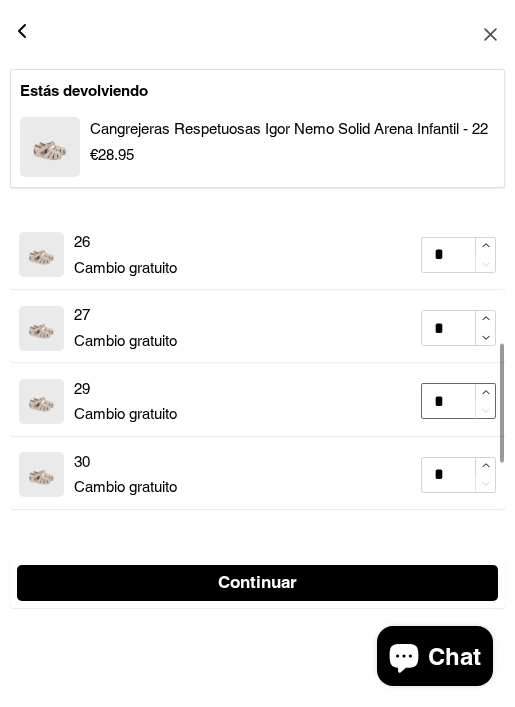 type on "*" 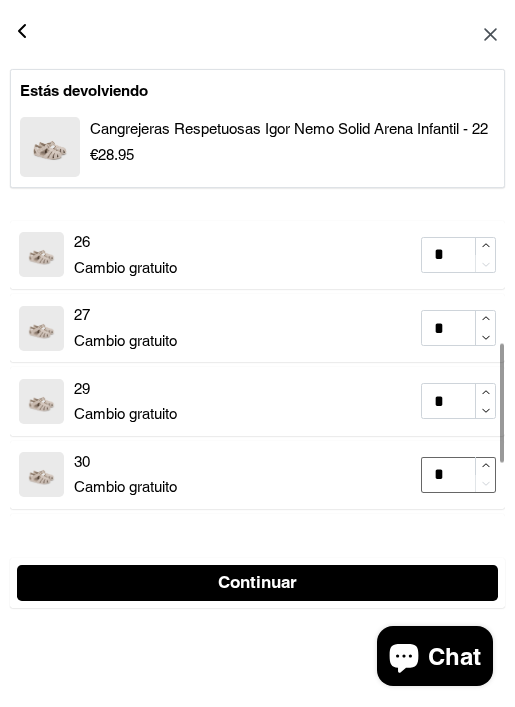 type on "*" 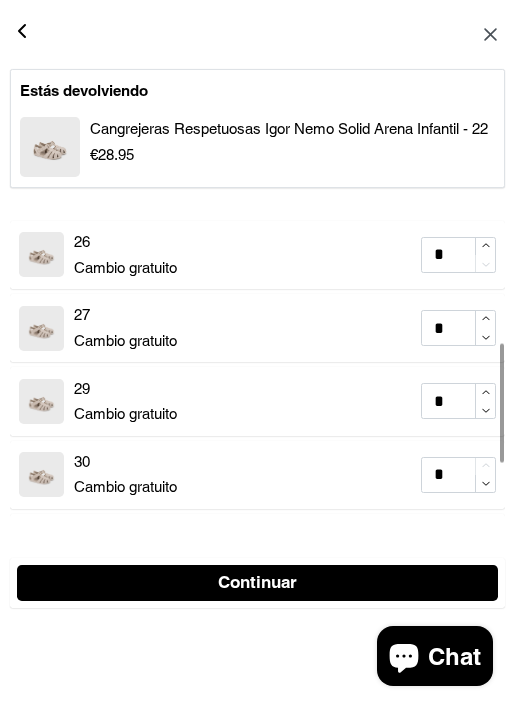 click 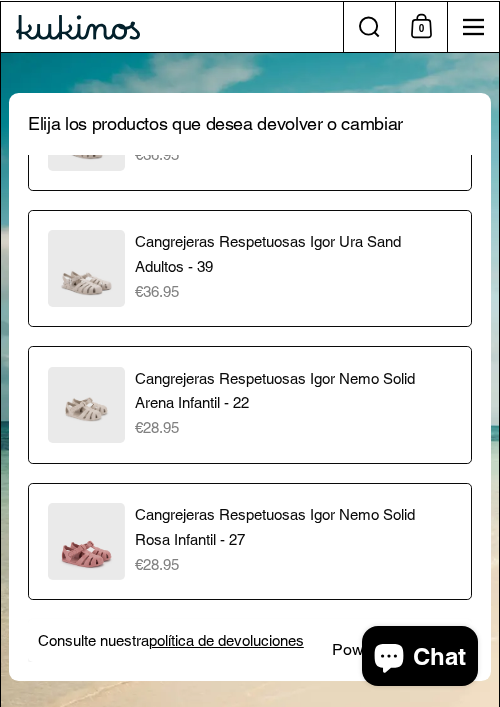 scroll, scrollTop: 0, scrollLeft: 0, axis: both 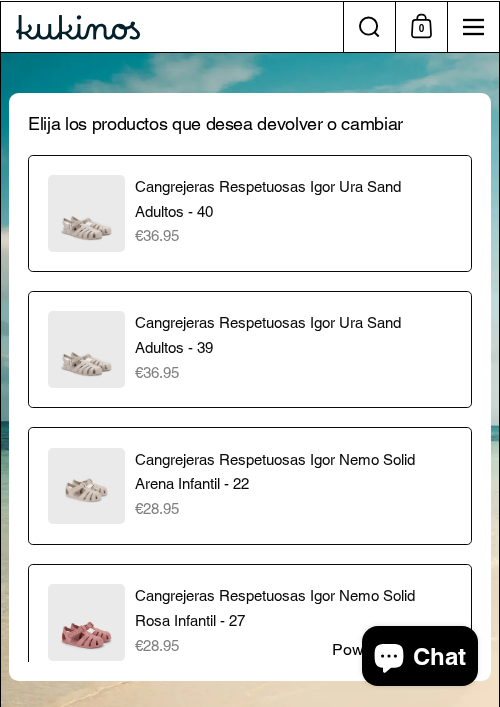 click on "Cangrejeras Respetuosas Igor Ura Sand Adultos - 40" at bounding box center (293, 200) 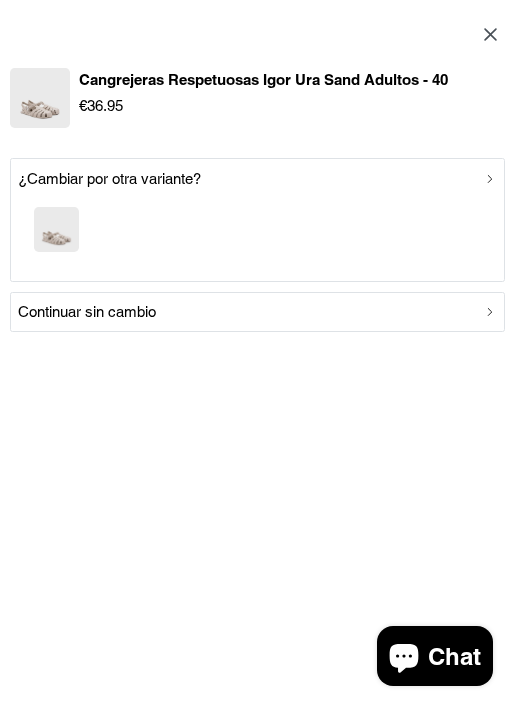 click on "Continuar sin cambio" at bounding box center [87, 312] 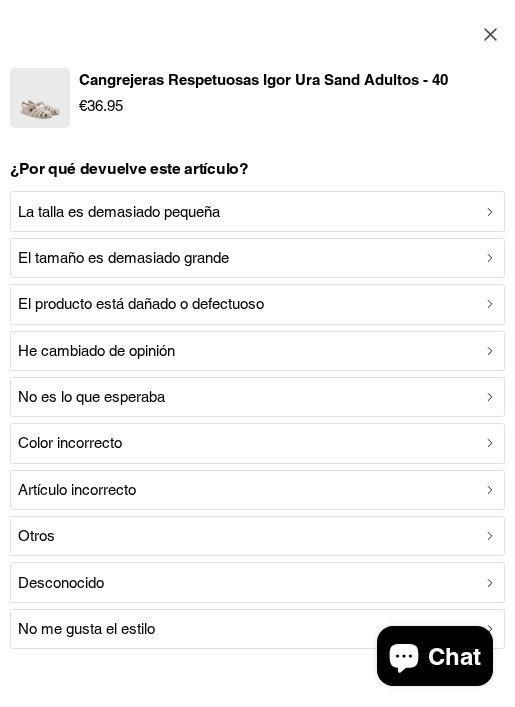 click on "El tamaño es demasiado grande" at bounding box center [258, 258] 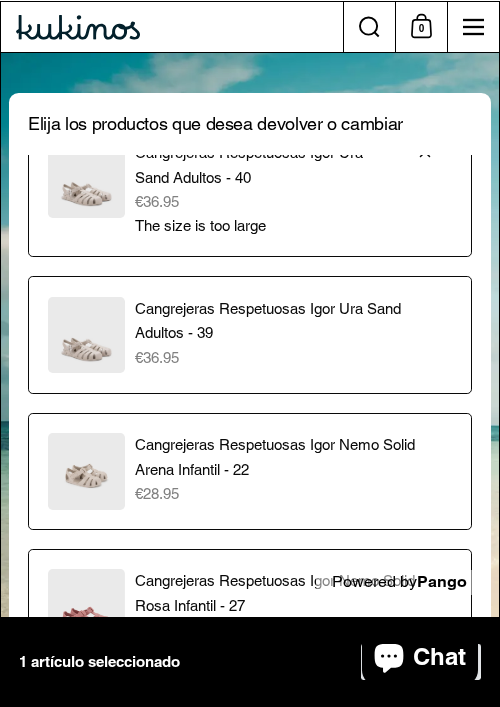 scroll, scrollTop: 0, scrollLeft: 0, axis: both 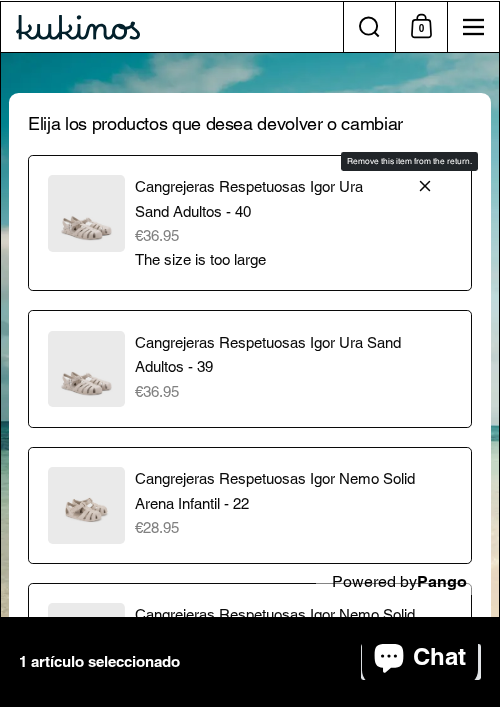 click 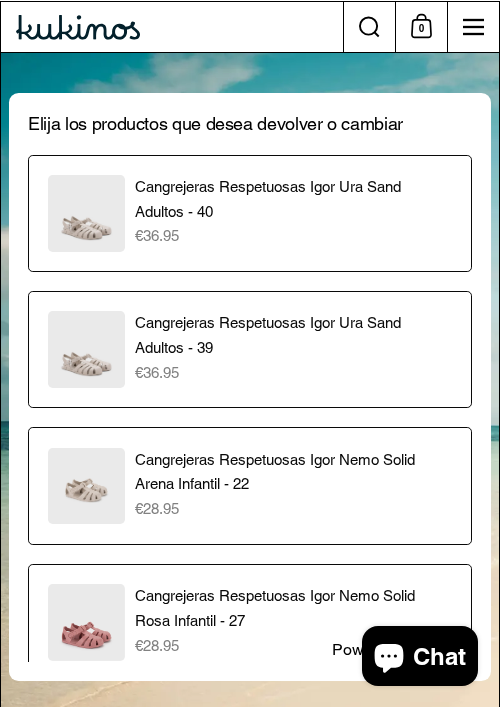 click on "Cangrejeras Respetuosas Igor Nemo Solid Arena Infantil - 22" at bounding box center (293, 473) 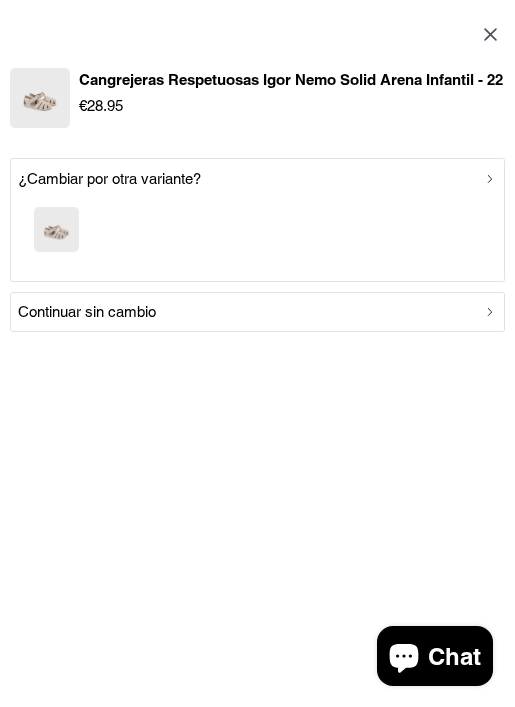 click on "Continuar sin cambio" at bounding box center [257, 312] 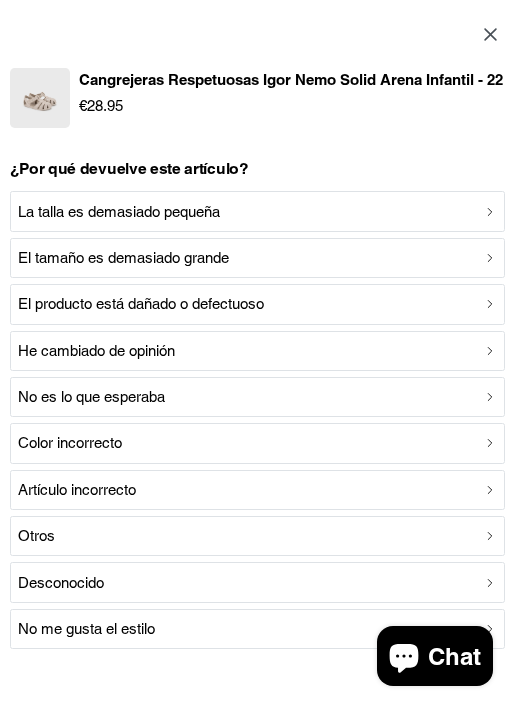 click on "El tamaño es demasiado grande" at bounding box center [123, 258] 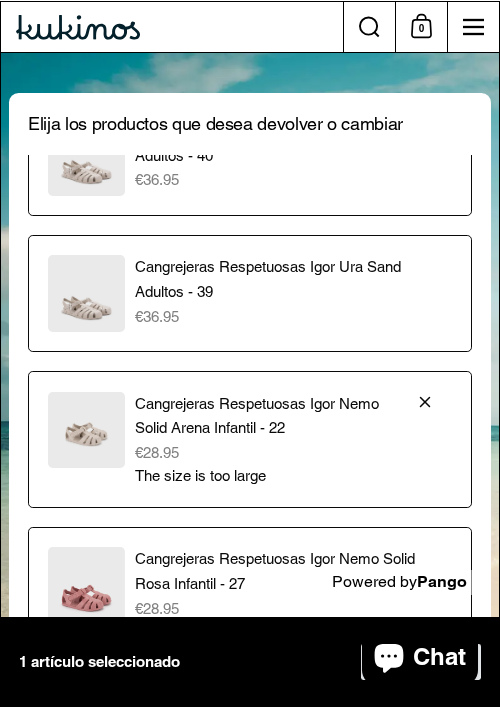 scroll, scrollTop: 54, scrollLeft: 0, axis: vertical 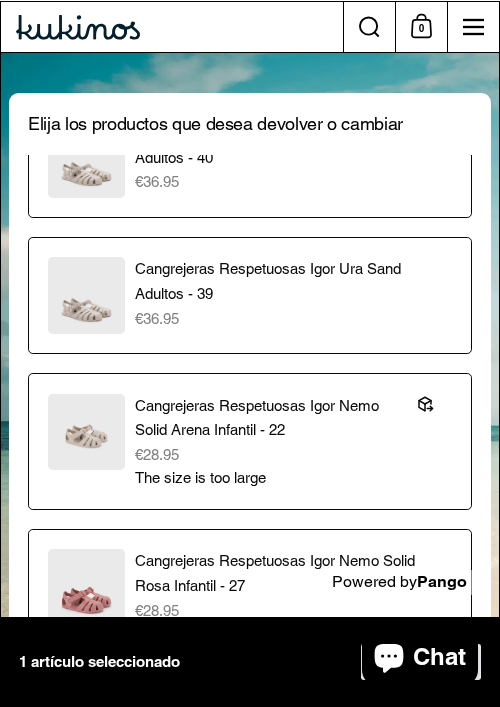 click on "Cangrejeras Respetuosas Igor Ura Sand Adultos - 39" at bounding box center (293, 282) 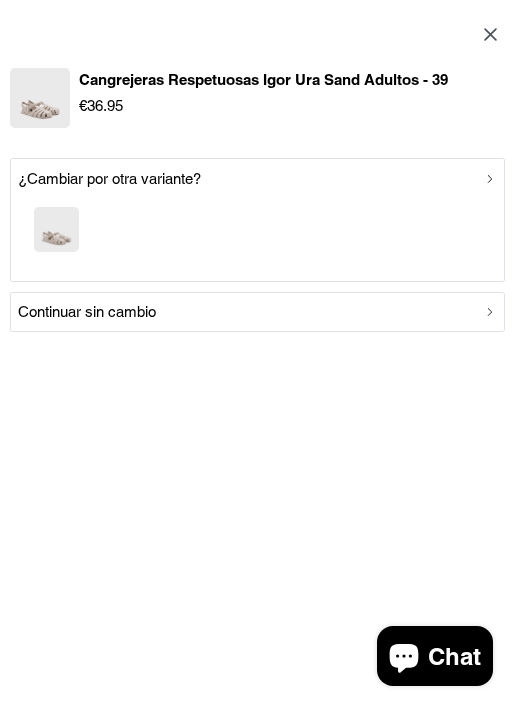 click 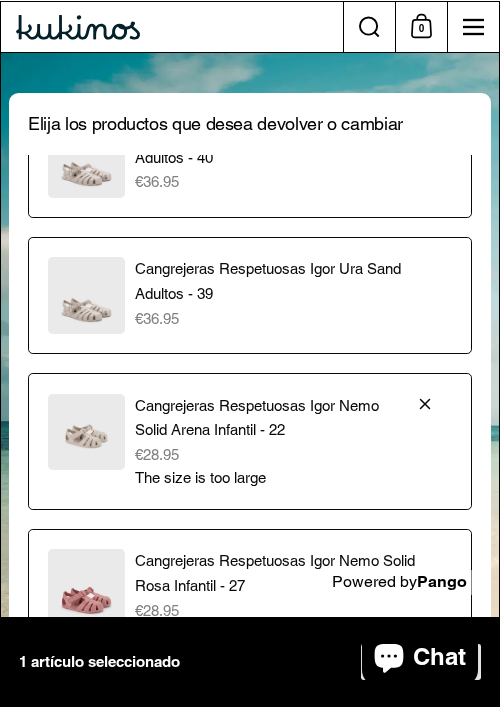 scroll, scrollTop: 437, scrollLeft: 0, axis: vertical 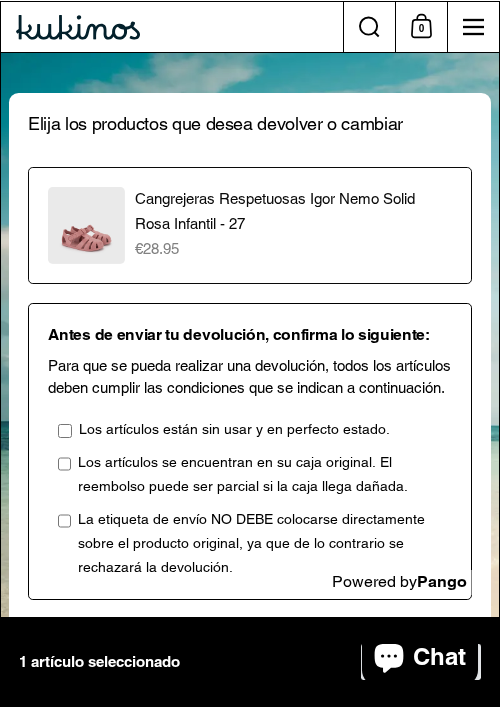 click on "Los artículos están sin usar y en perfecto estado." at bounding box center [231, 430] 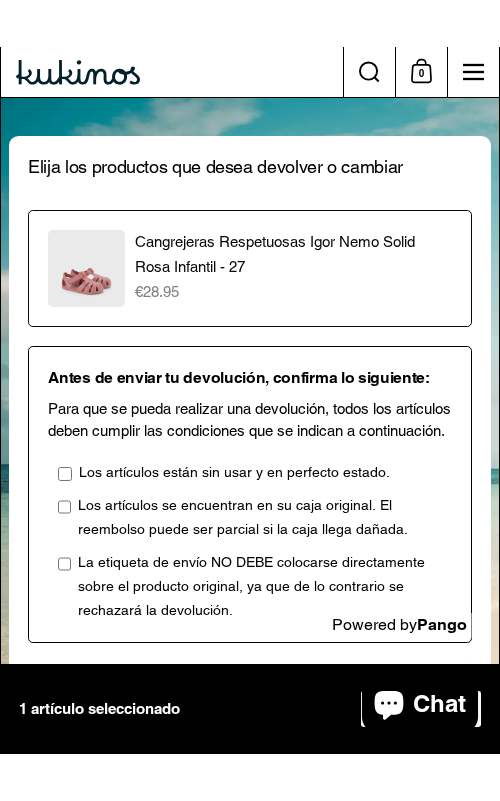 scroll, scrollTop: 1, scrollLeft: 0, axis: vertical 